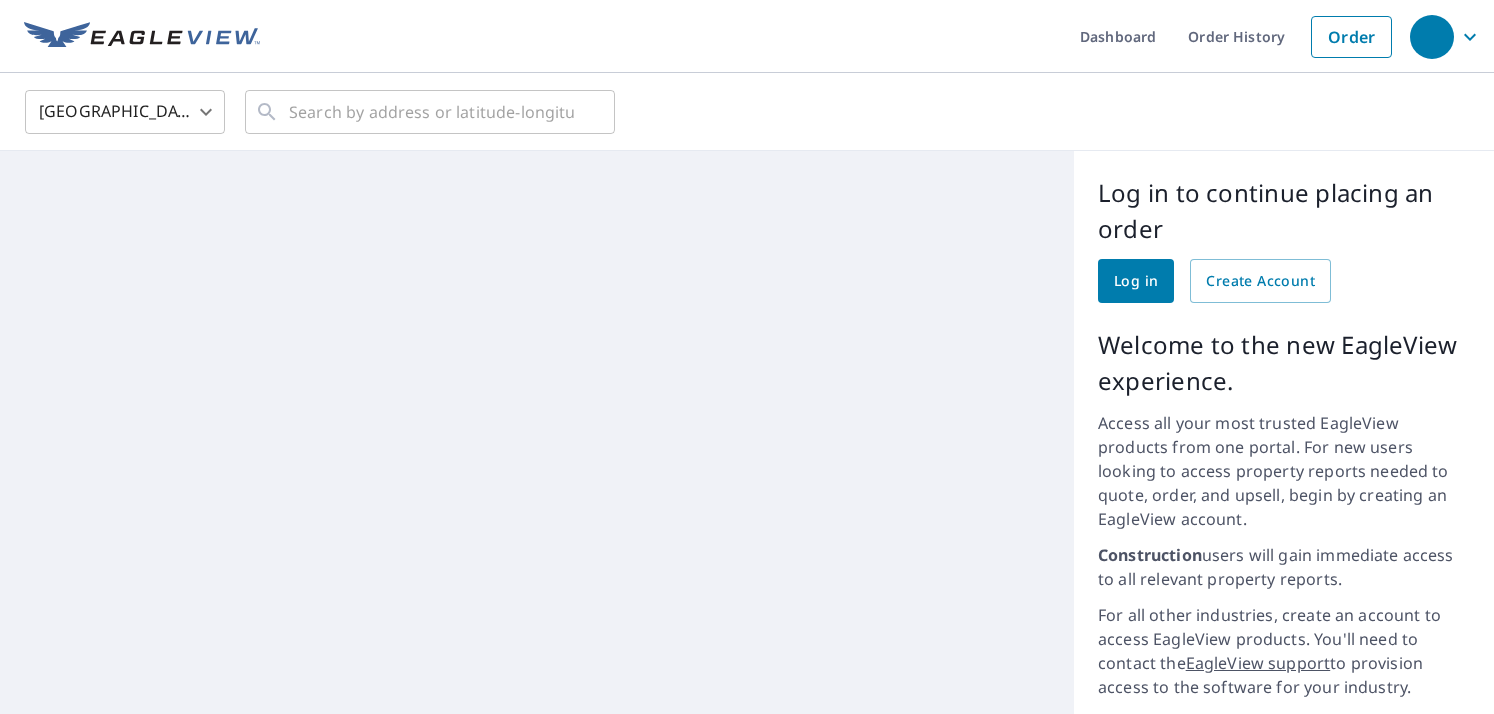 scroll, scrollTop: 0, scrollLeft: 0, axis: both 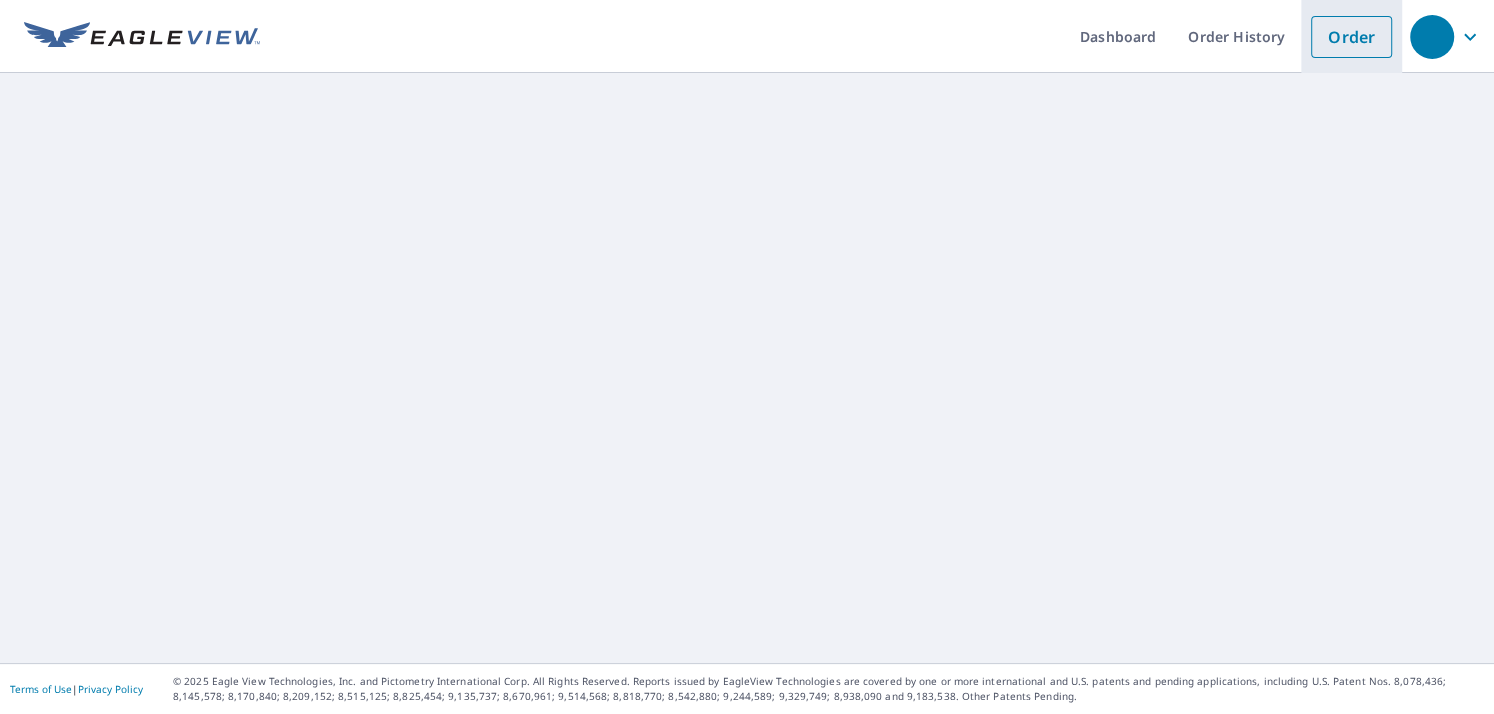 click on "Order" at bounding box center [1351, 37] 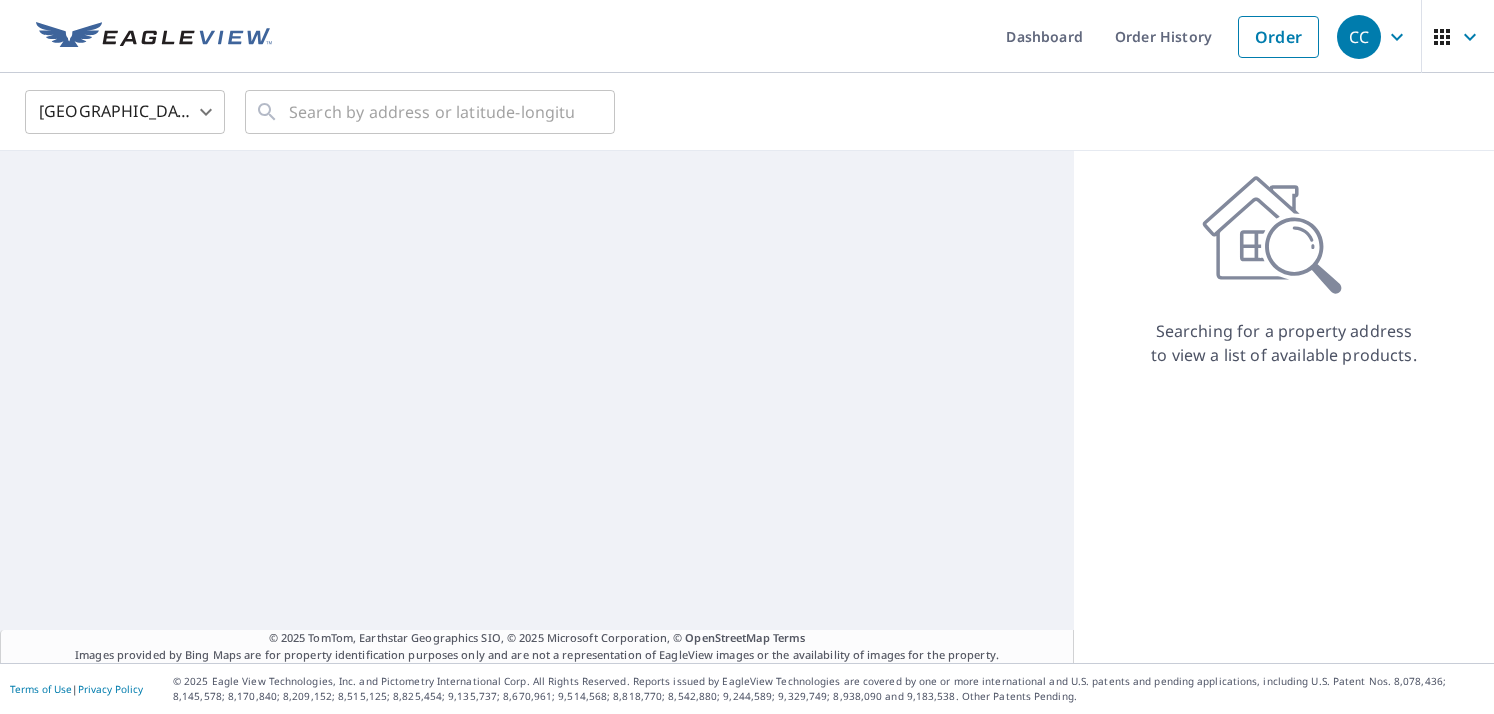 scroll, scrollTop: 0, scrollLeft: 0, axis: both 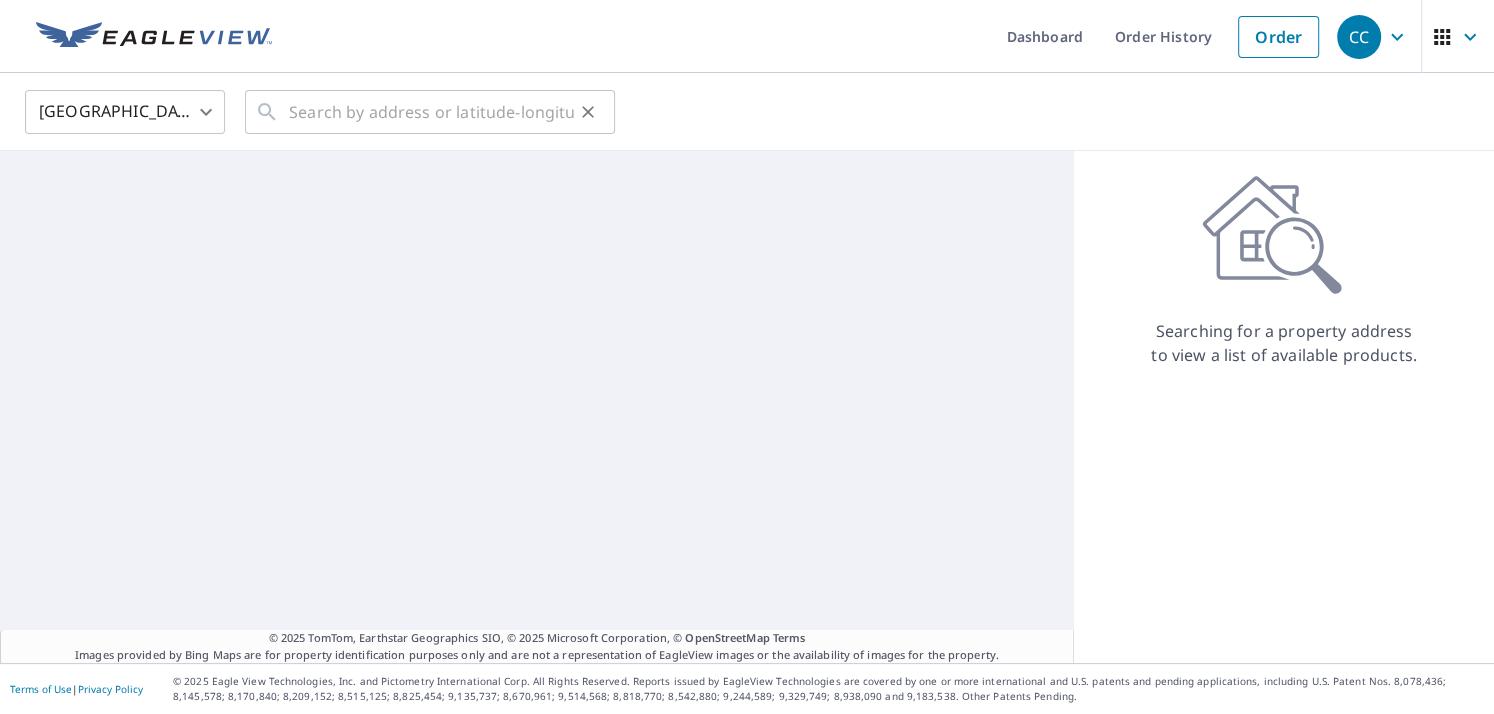 click on "​" at bounding box center [430, 112] 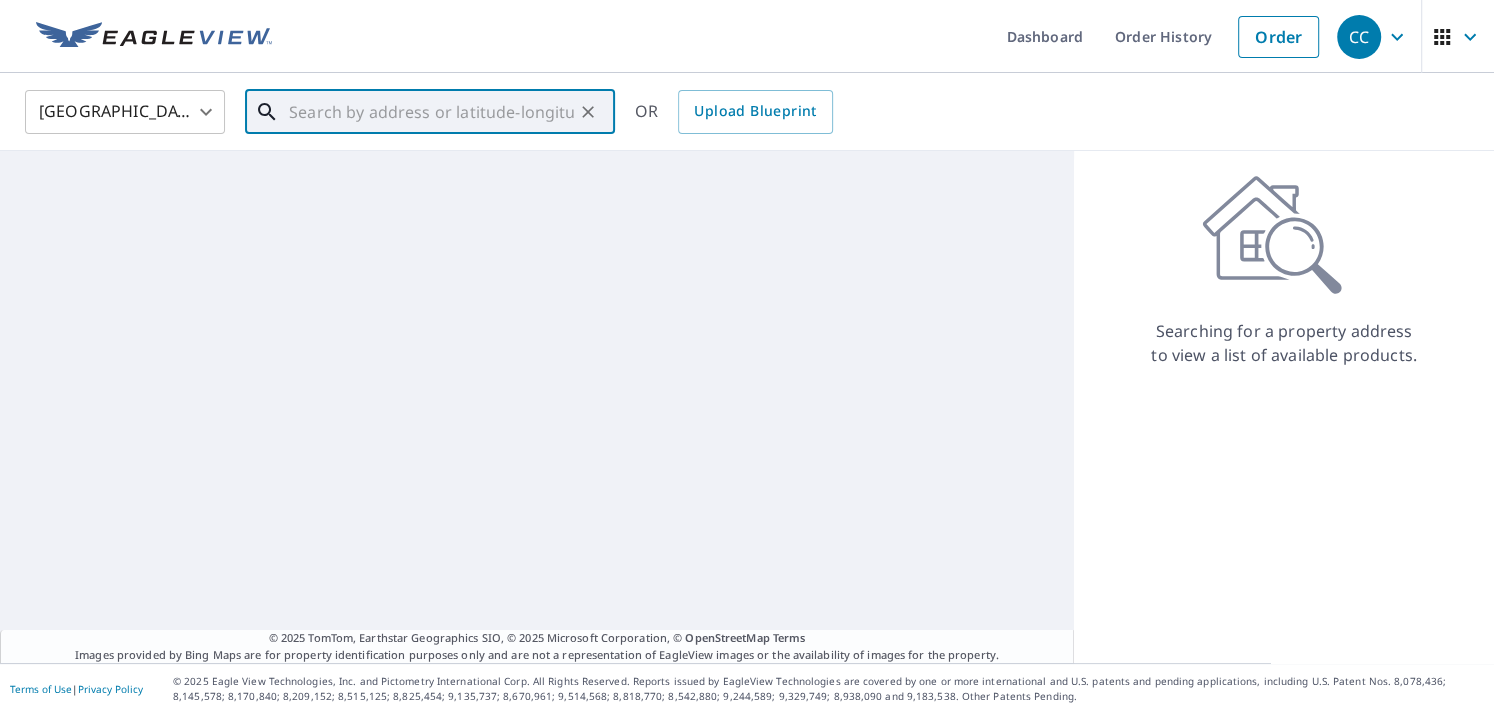 scroll, scrollTop: 0, scrollLeft: 0, axis: both 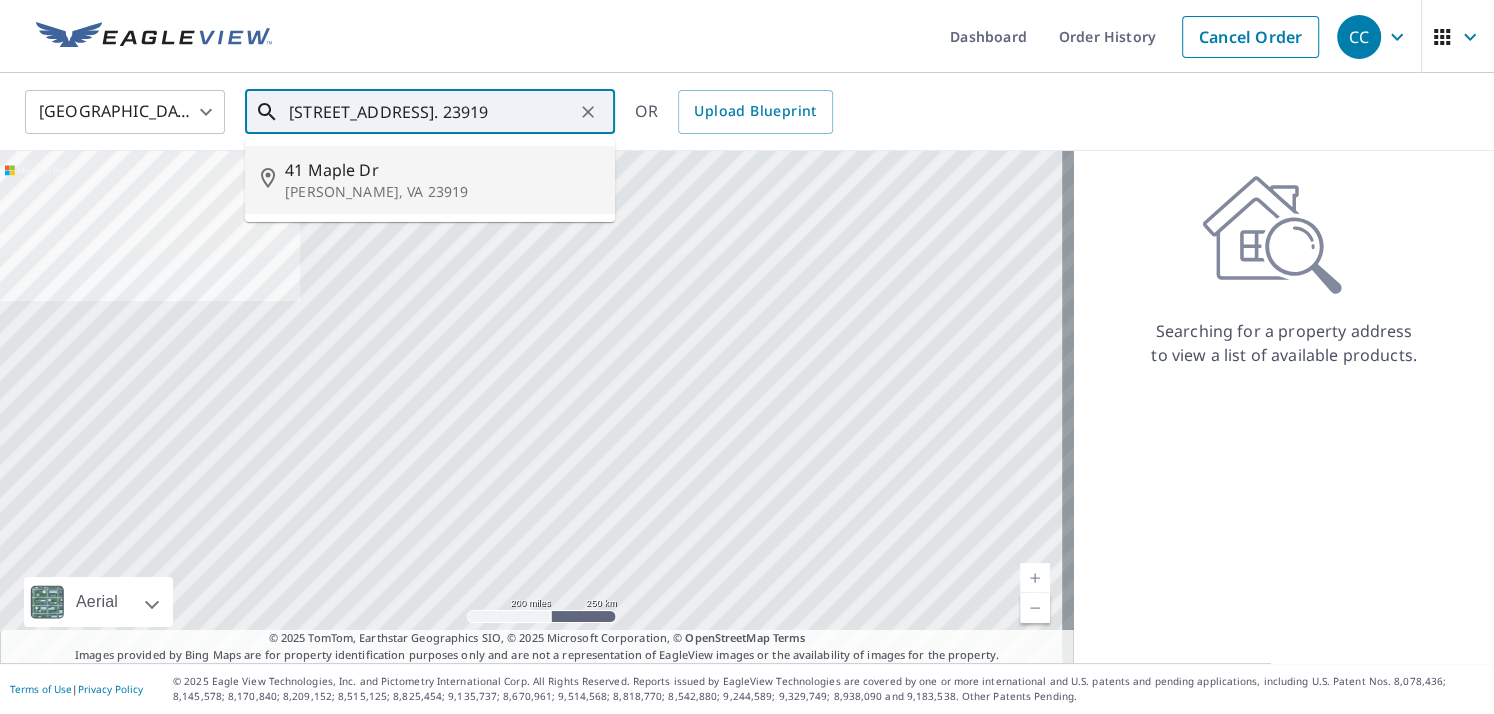 click on "[PERSON_NAME], VA 23919" at bounding box center (442, 192) 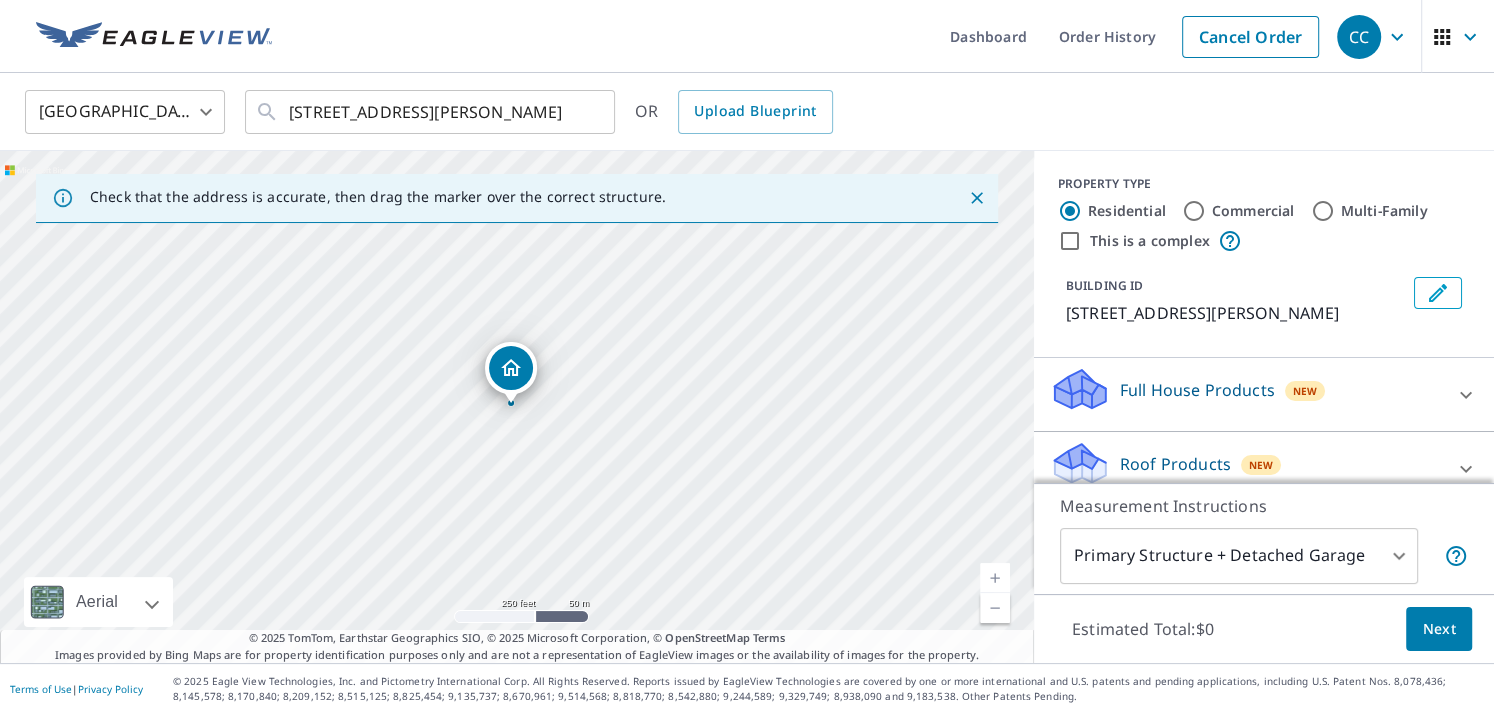 click 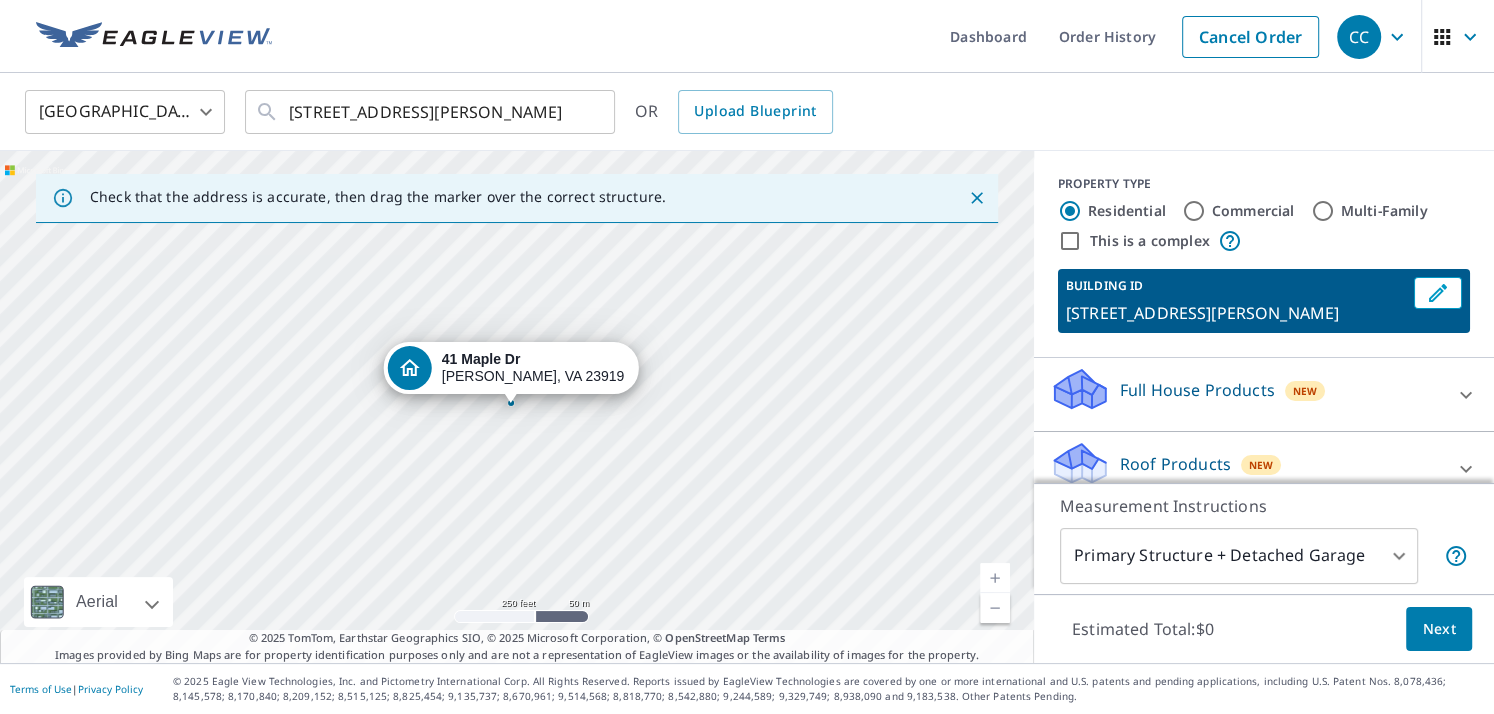 click on "41 Maple Dr" at bounding box center [481, 359] 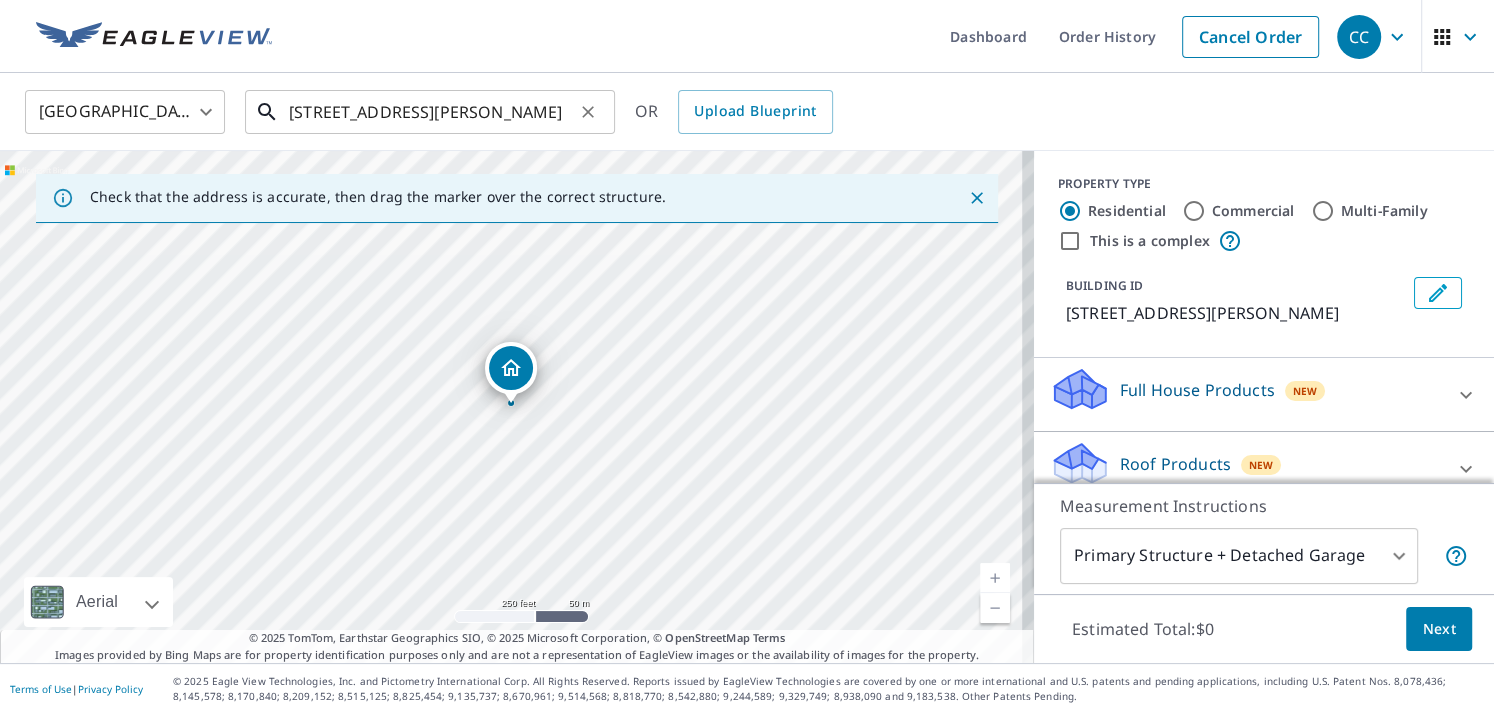 click on "[STREET_ADDRESS][PERSON_NAME]" at bounding box center [431, 112] 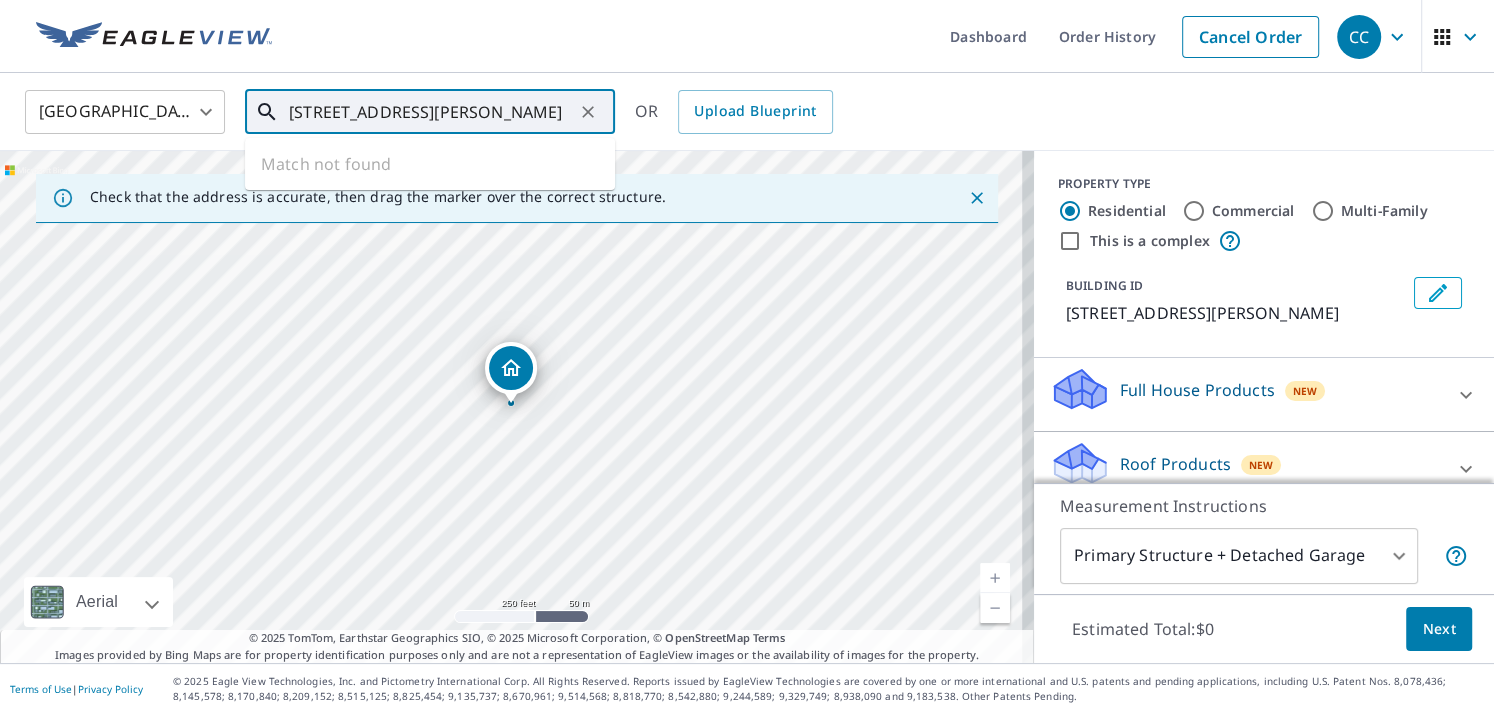 click on "[STREET_ADDRESS][PERSON_NAME]" at bounding box center (431, 112) 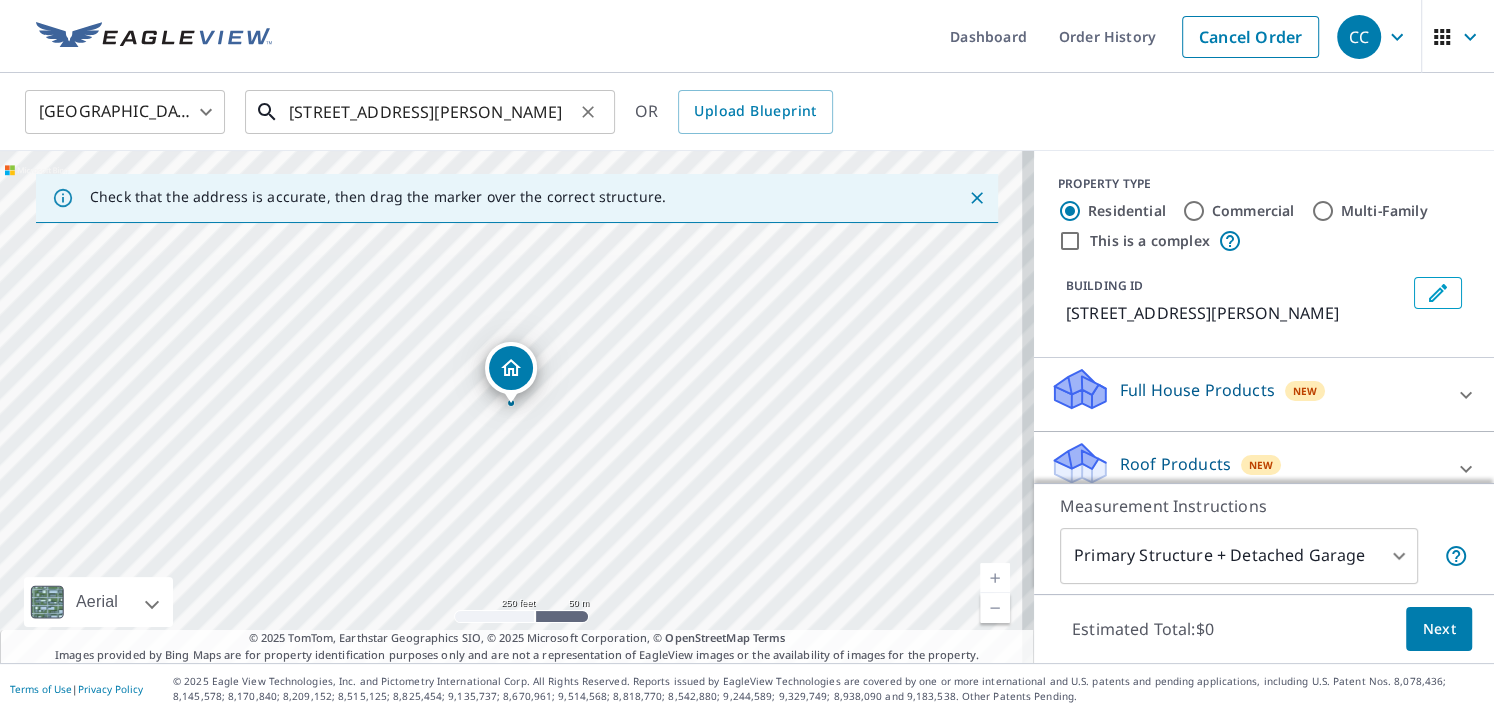 click on "[STREET_ADDRESS][PERSON_NAME]" at bounding box center [431, 112] 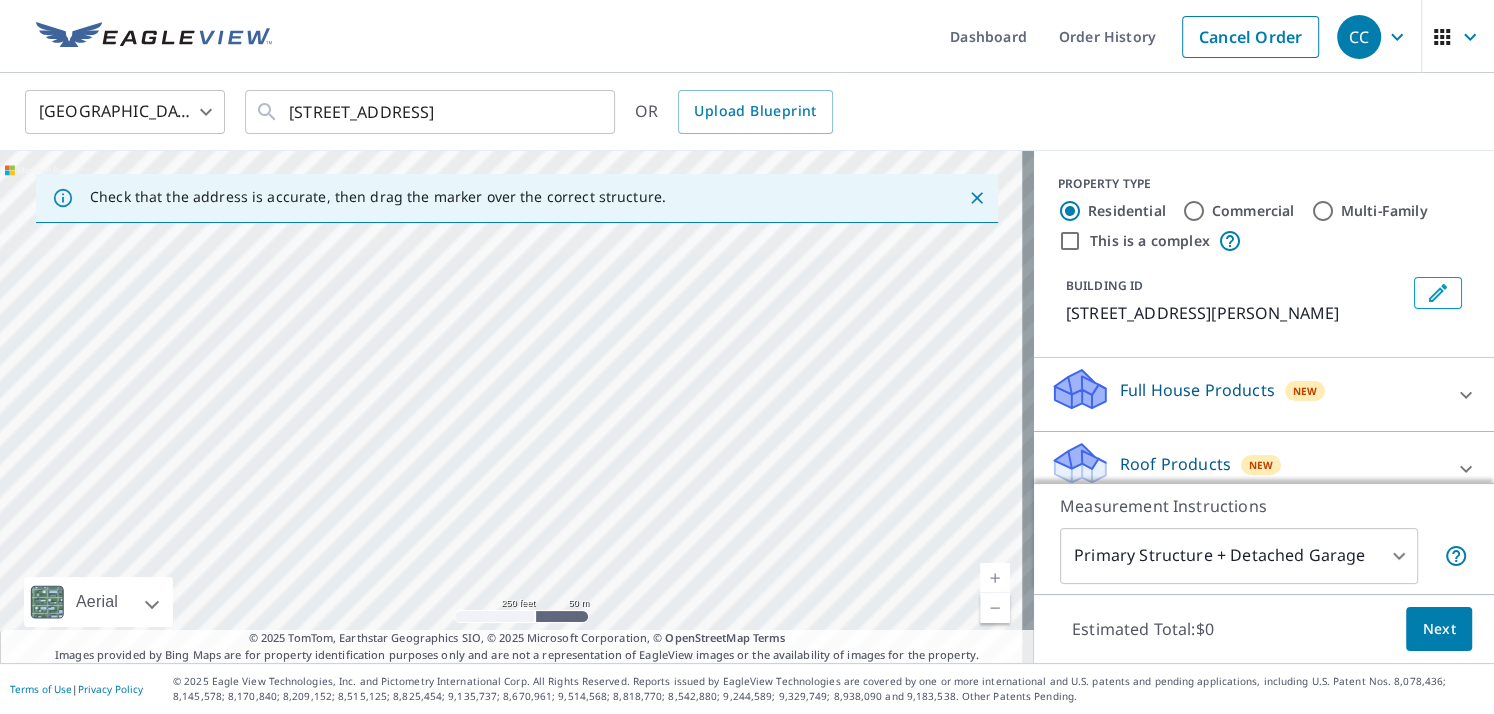 drag, startPoint x: 919, startPoint y: 541, endPoint x: 362, endPoint y: 327, distance: 596.69507 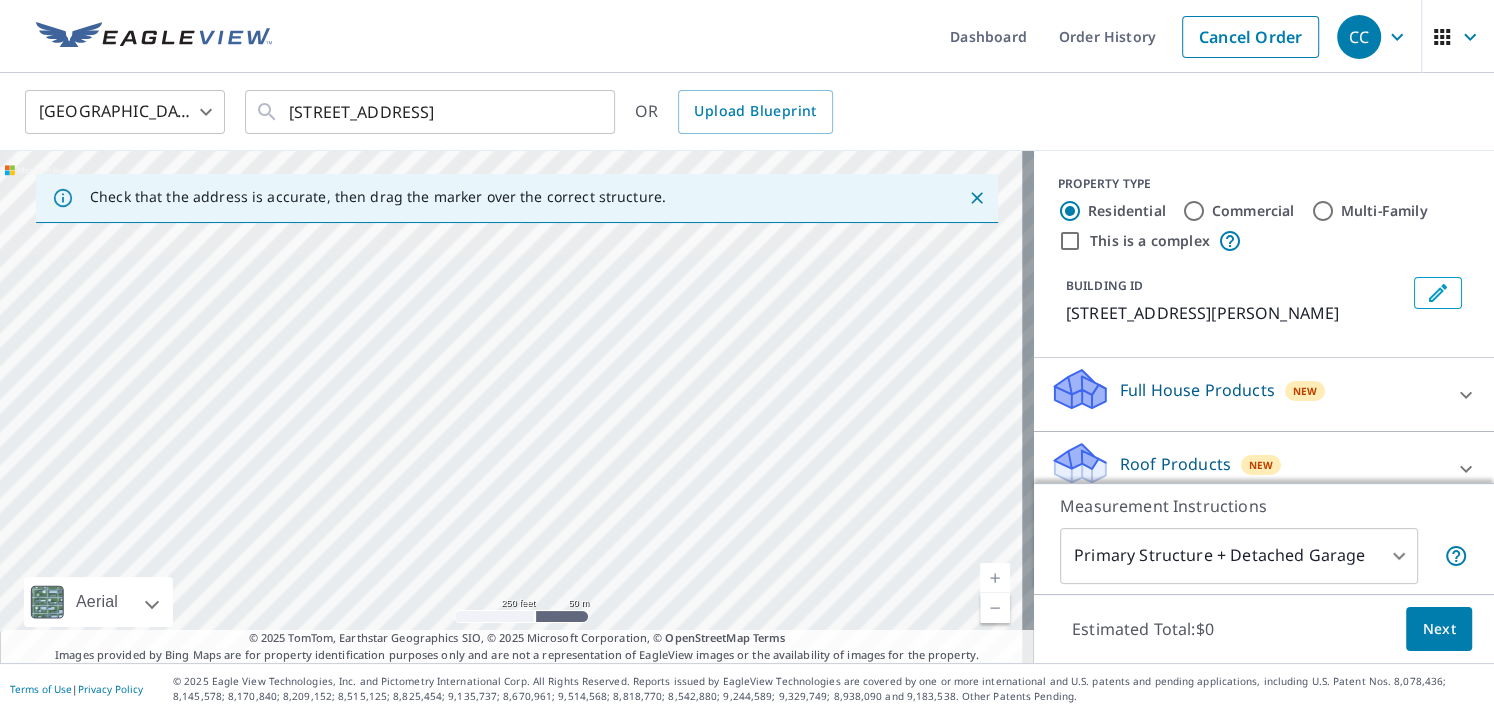 drag, startPoint x: 490, startPoint y: 546, endPoint x: 528, endPoint y: 551, distance: 38.327538 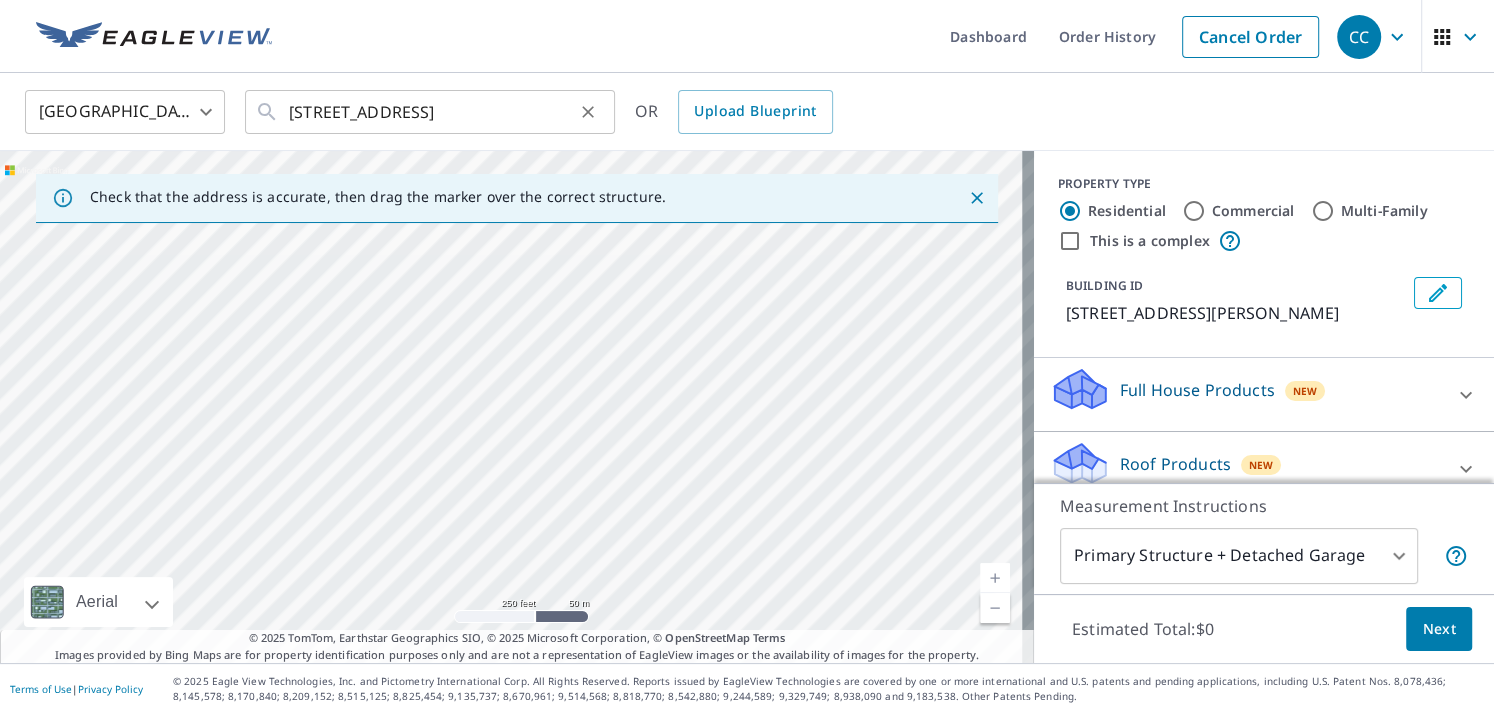 drag, startPoint x: 539, startPoint y: 557, endPoint x: 489, endPoint y: 121, distance: 438.8576 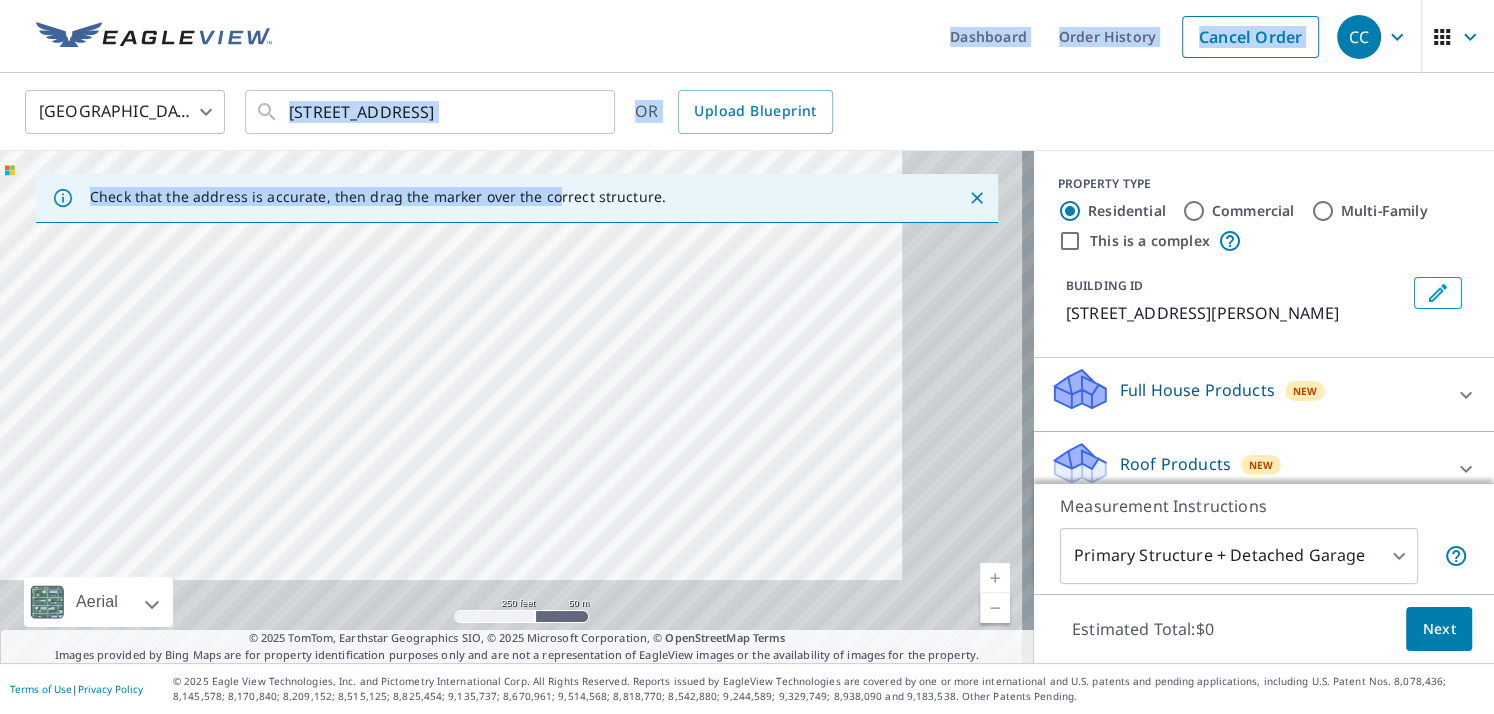 drag, startPoint x: 551, startPoint y: 196, endPoint x: 0, endPoint y: 45, distance: 571.31604 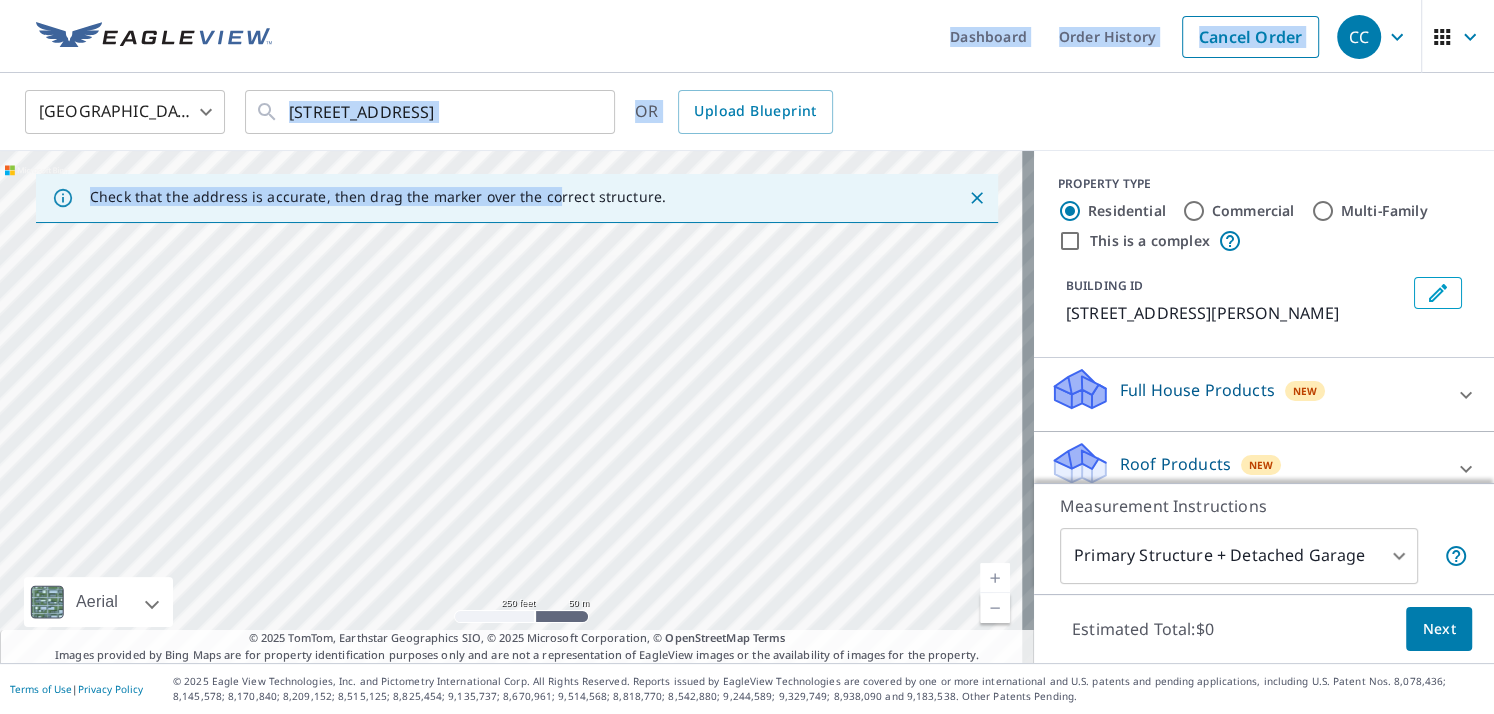 drag, startPoint x: 905, startPoint y: 549, endPoint x: 504, endPoint y: 165, distance: 555.209 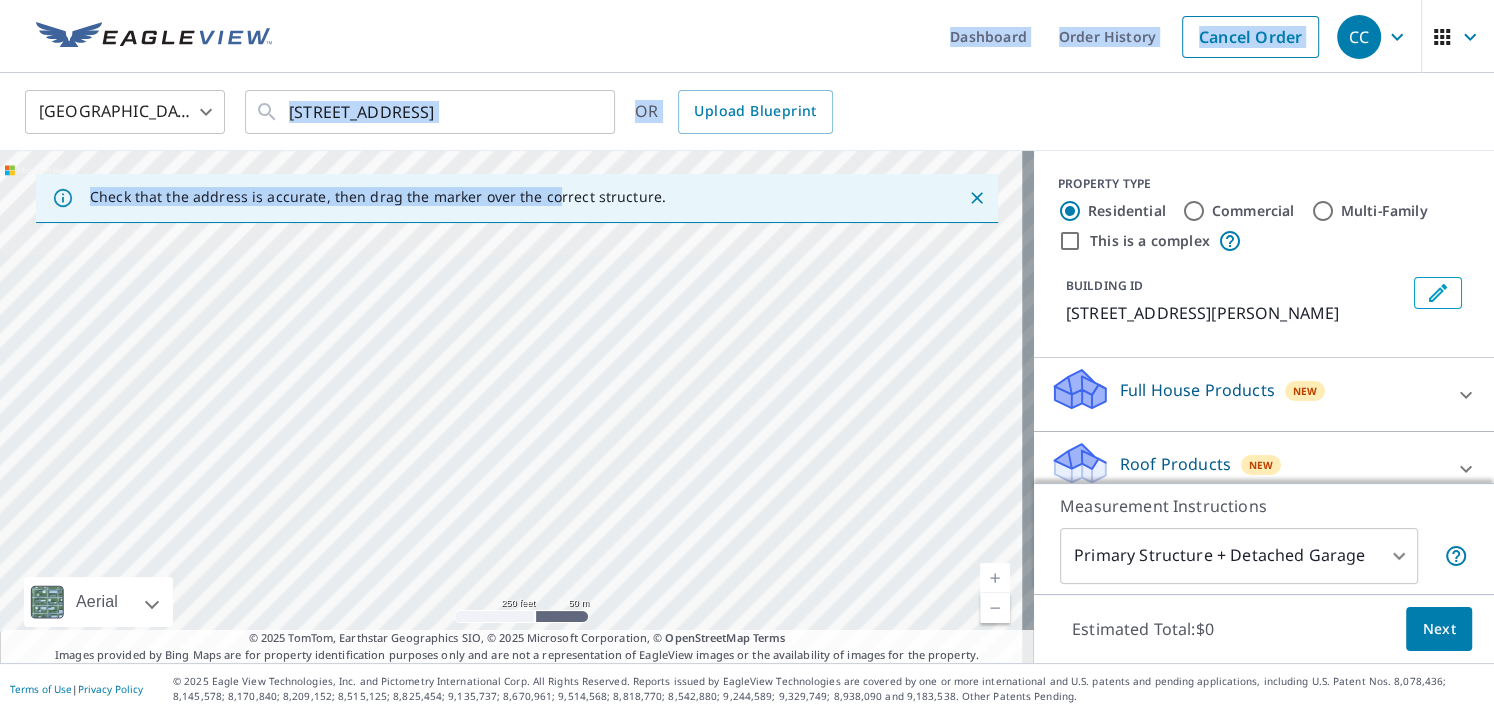 drag, startPoint x: 971, startPoint y: 503, endPoint x: -4, endPoint y: 85, distance: 1060.8247 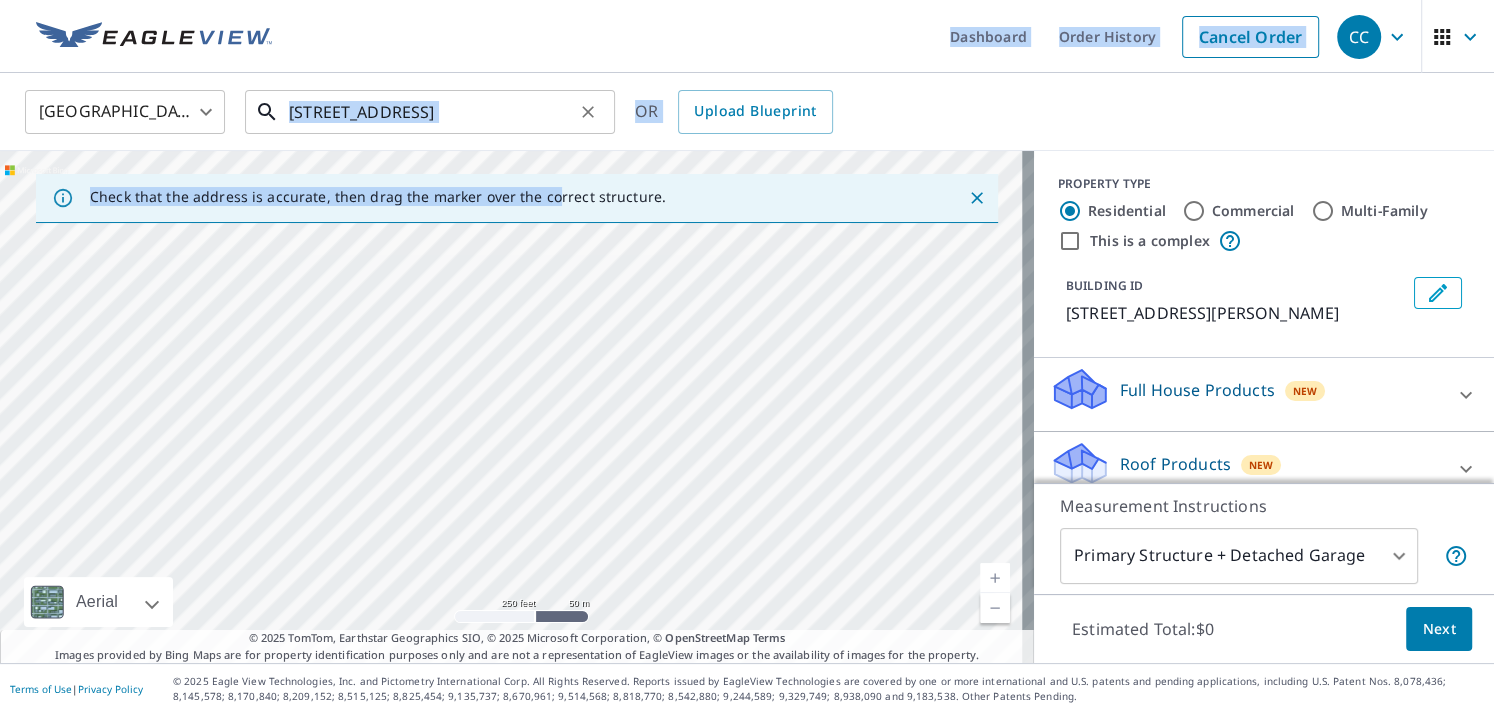 click on "[STREET_ADDRESS]" at bounding box center (431, 112) 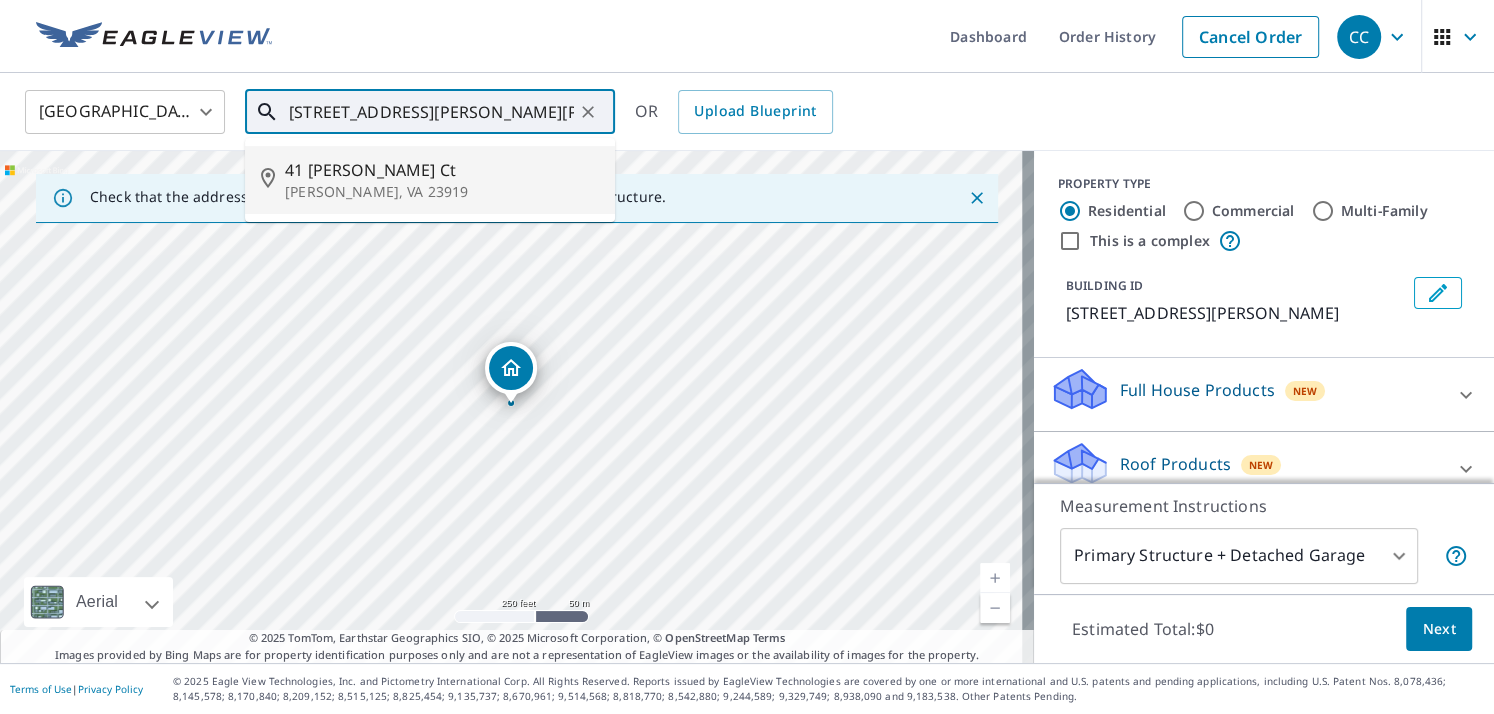 click on "41 [PERSON_NAME] Ct" at bounding box center [442, 170] 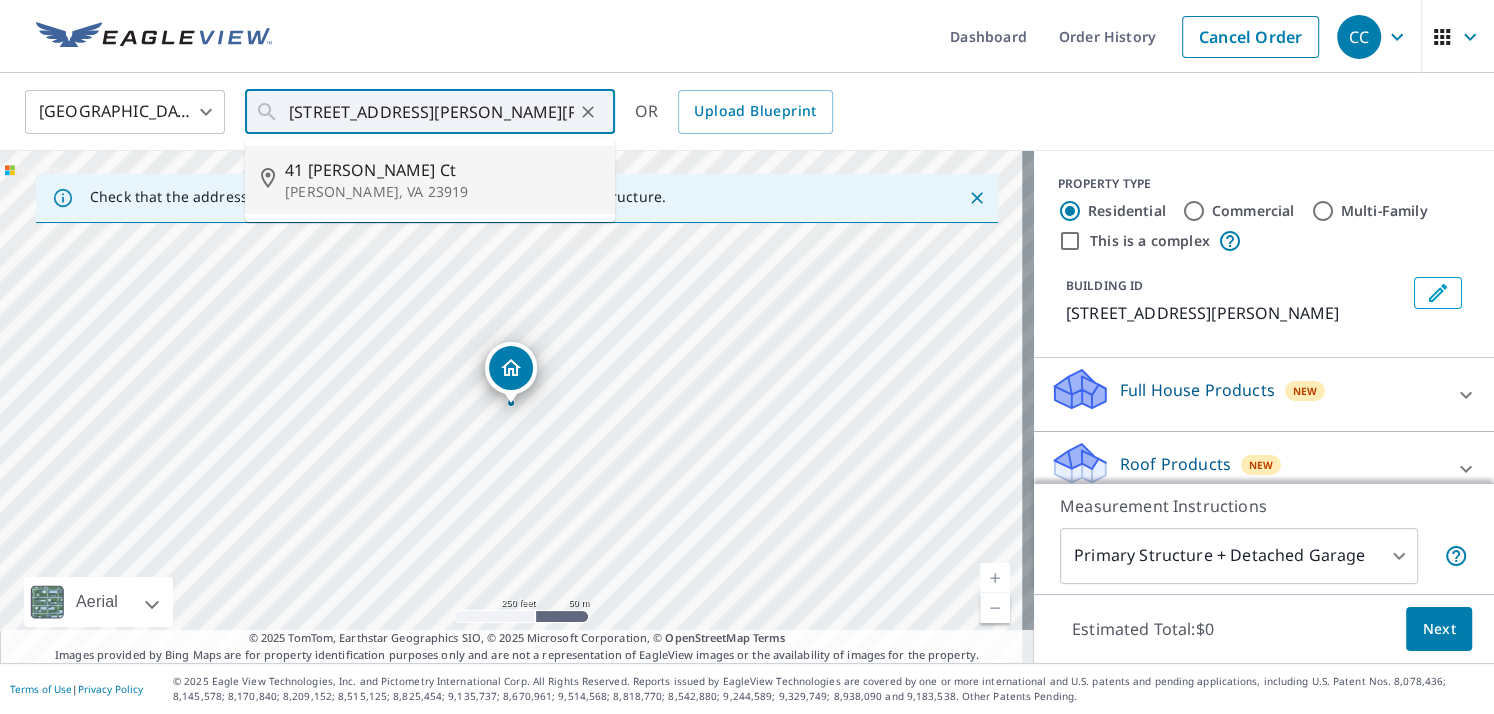 type on "[STREET_ADDRESS][PERSON_NAME][PERSON_NAME]" 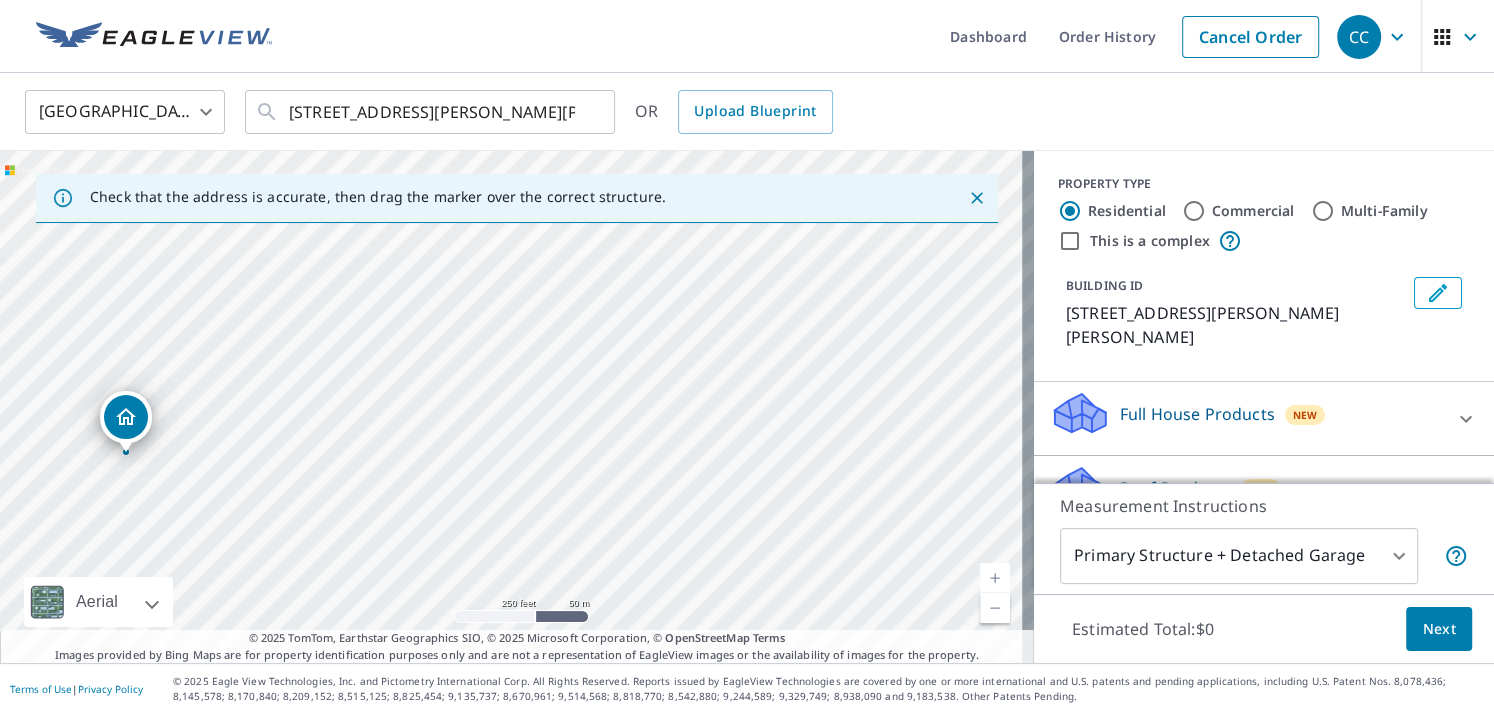 click 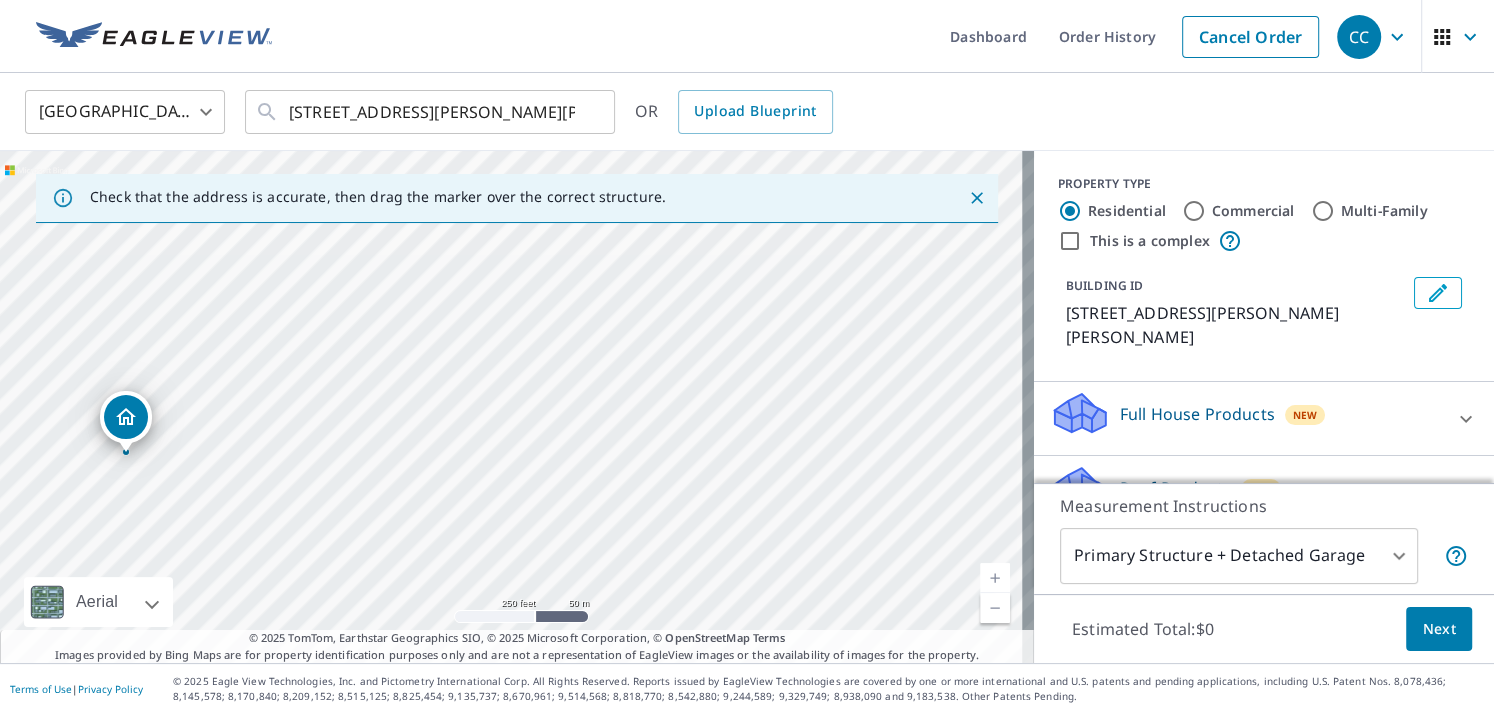 click 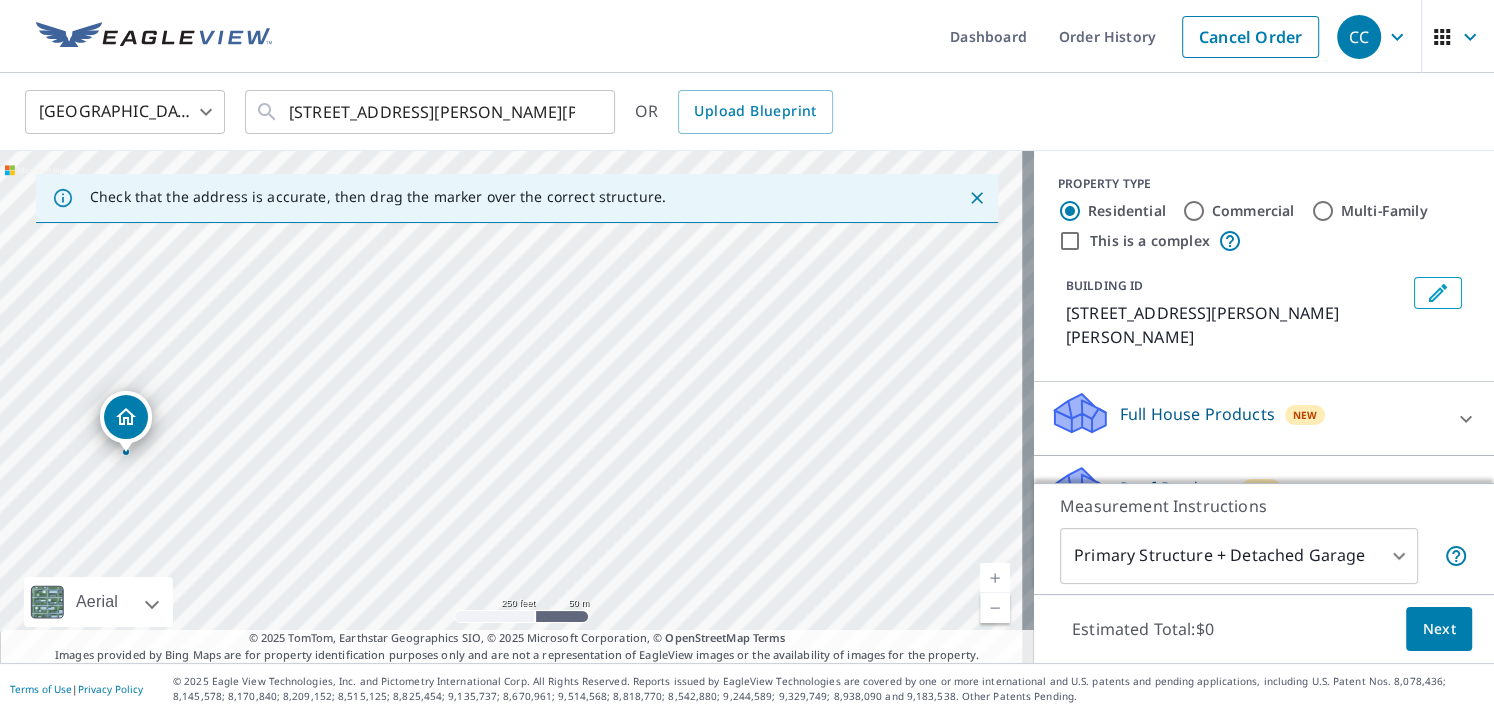 click 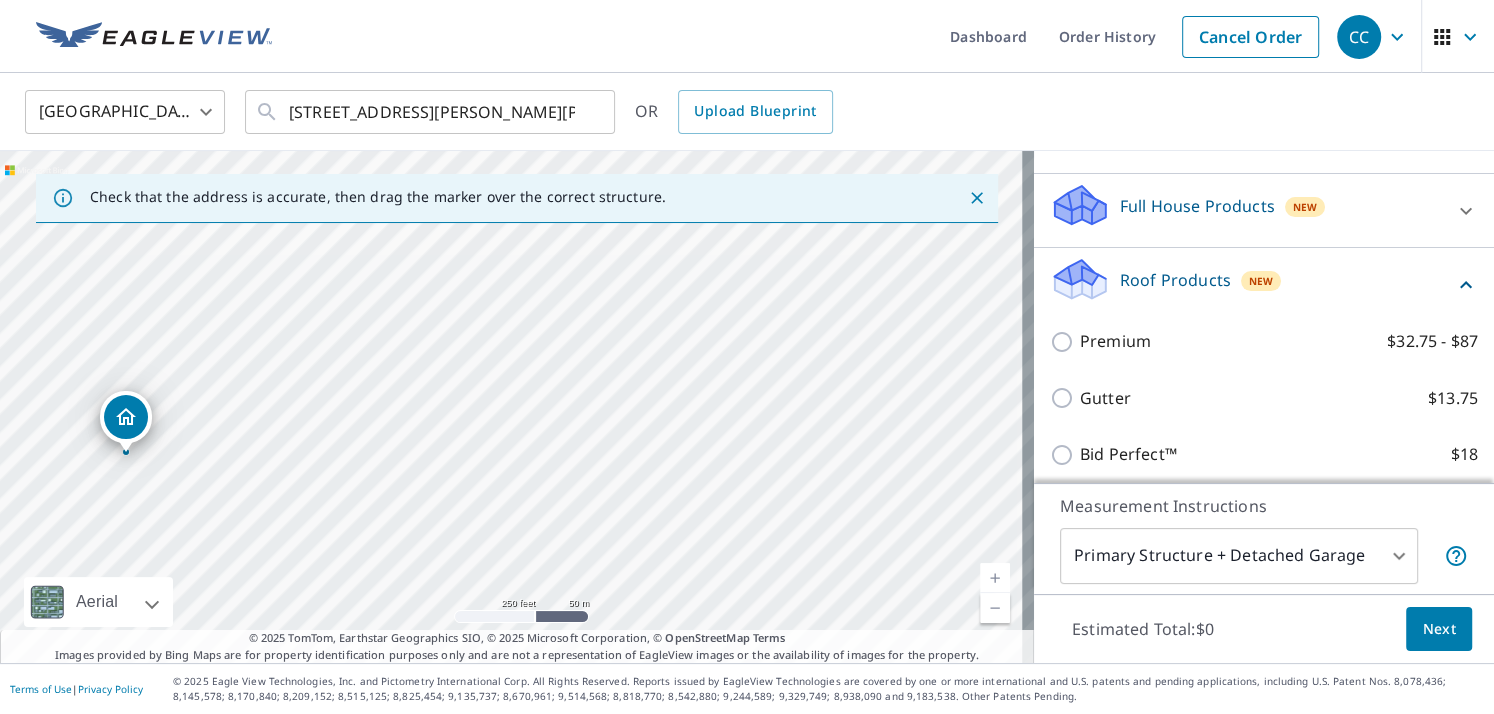 scroll, scrollTop: 239, scrollLeft: 0, axis: vertical 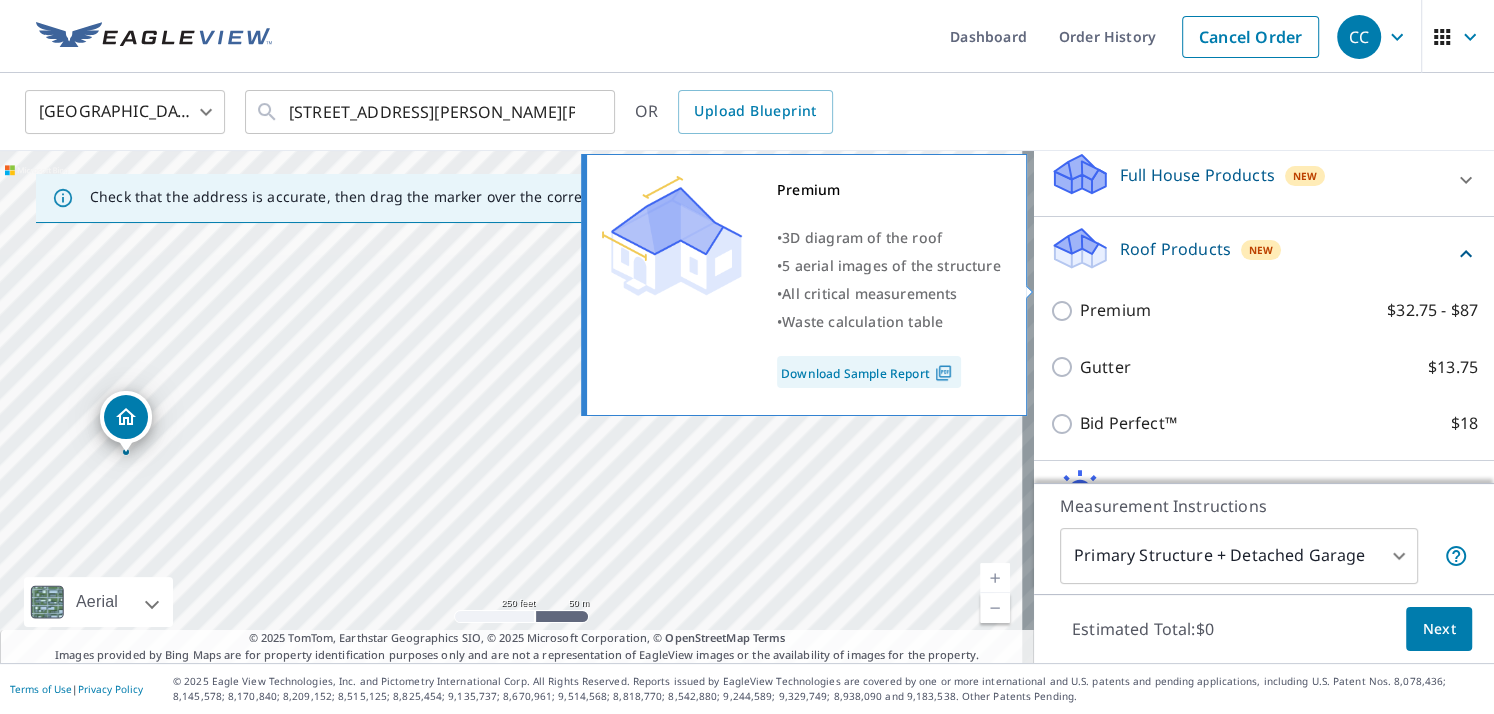 click on "Premium $32.75 - $87" at bounding box center [1065, 311] 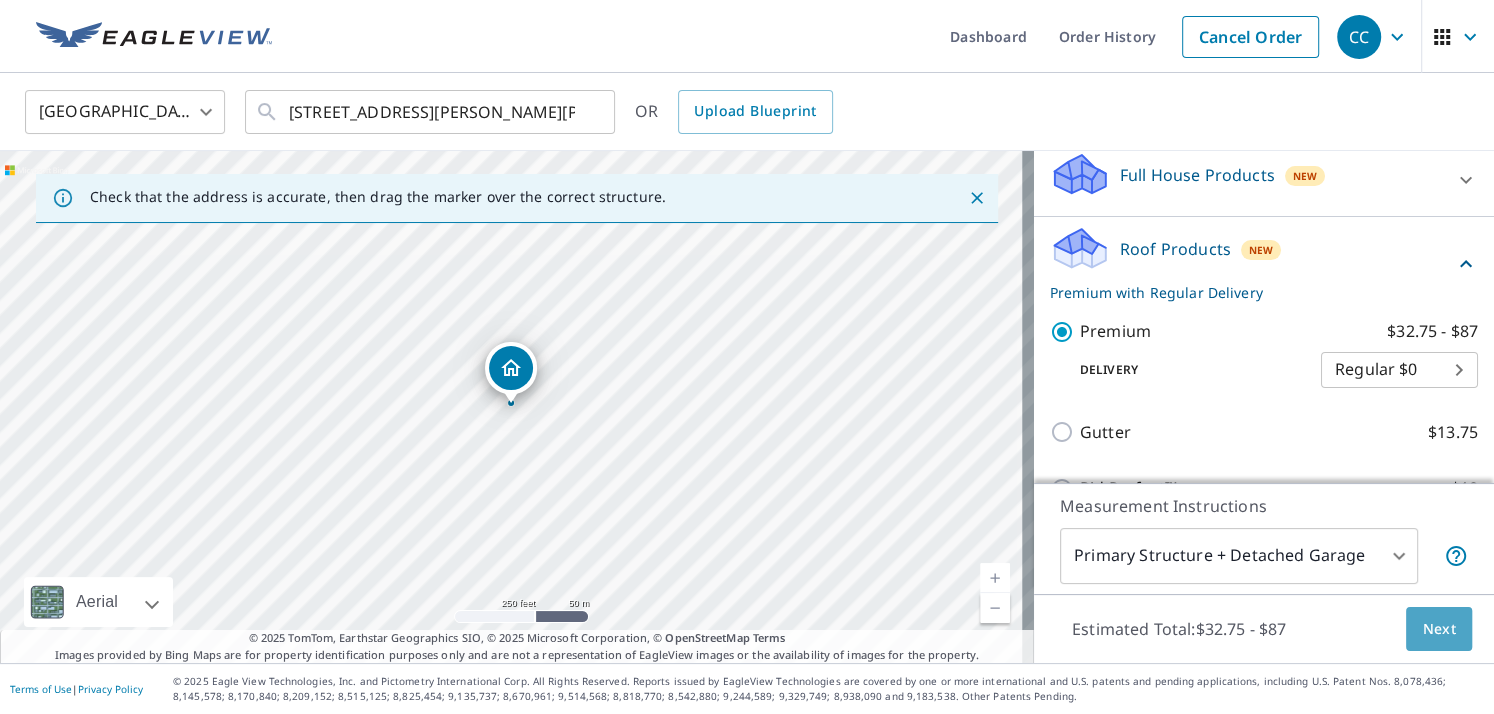 click on "Next" at bounding box center [1439, 629] 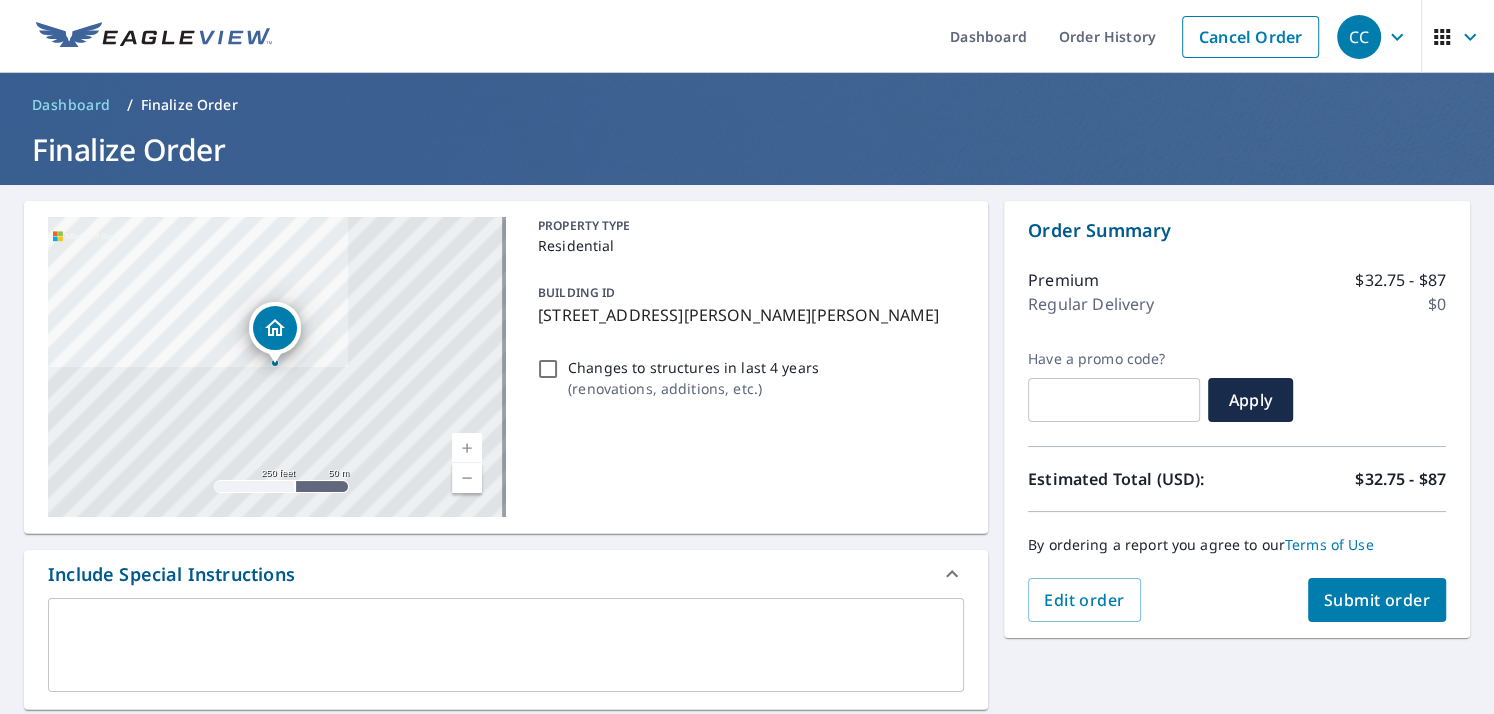 click on "Submit order" at bounding box center (1377, 600) 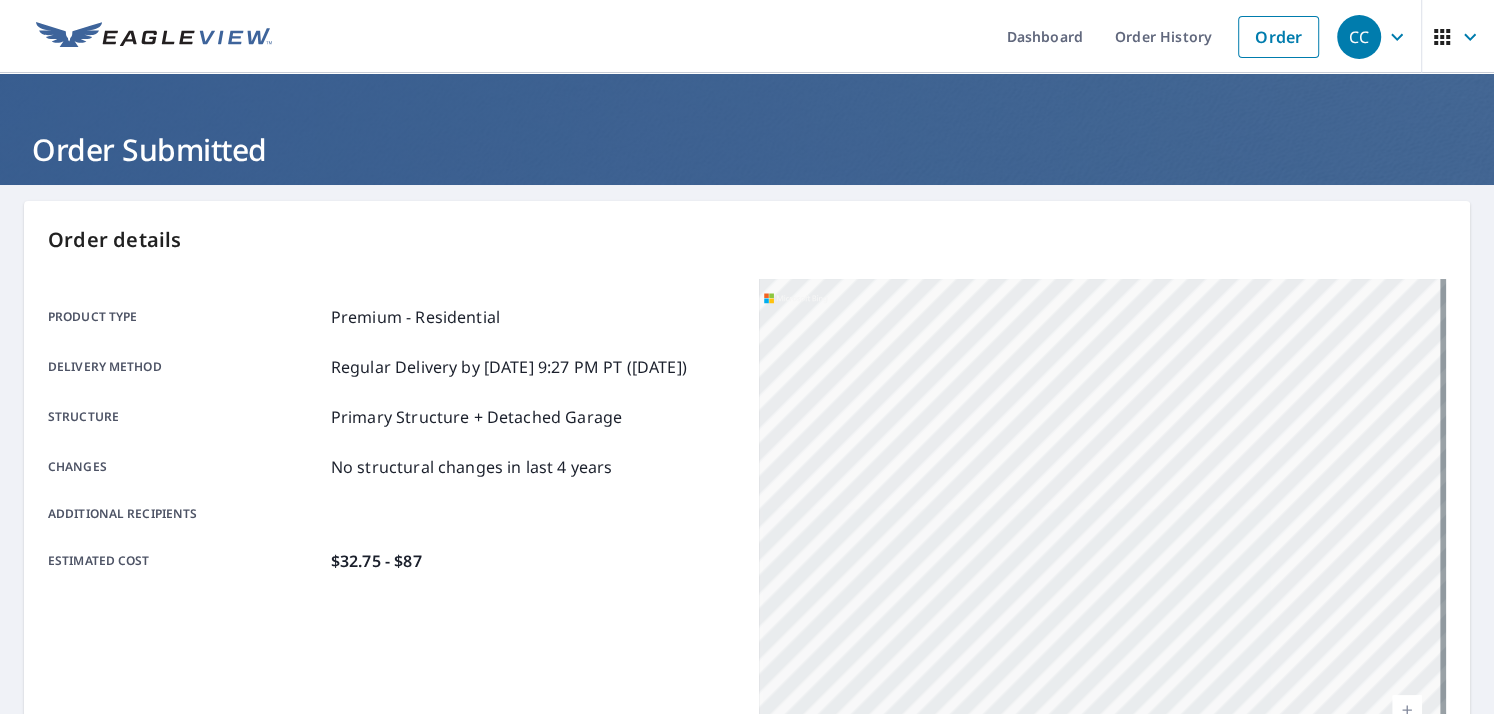 click on "Product type Premium - Residential Delivery method Regular Delivery by [DATE] 9:27 PM PT ([DATE]) Structure Primary Structure + Detached Garage Changes No structural changes in last 4 years Additional recipients Estimated cost $32.75  -  $87" at bounding box center [391, 529] 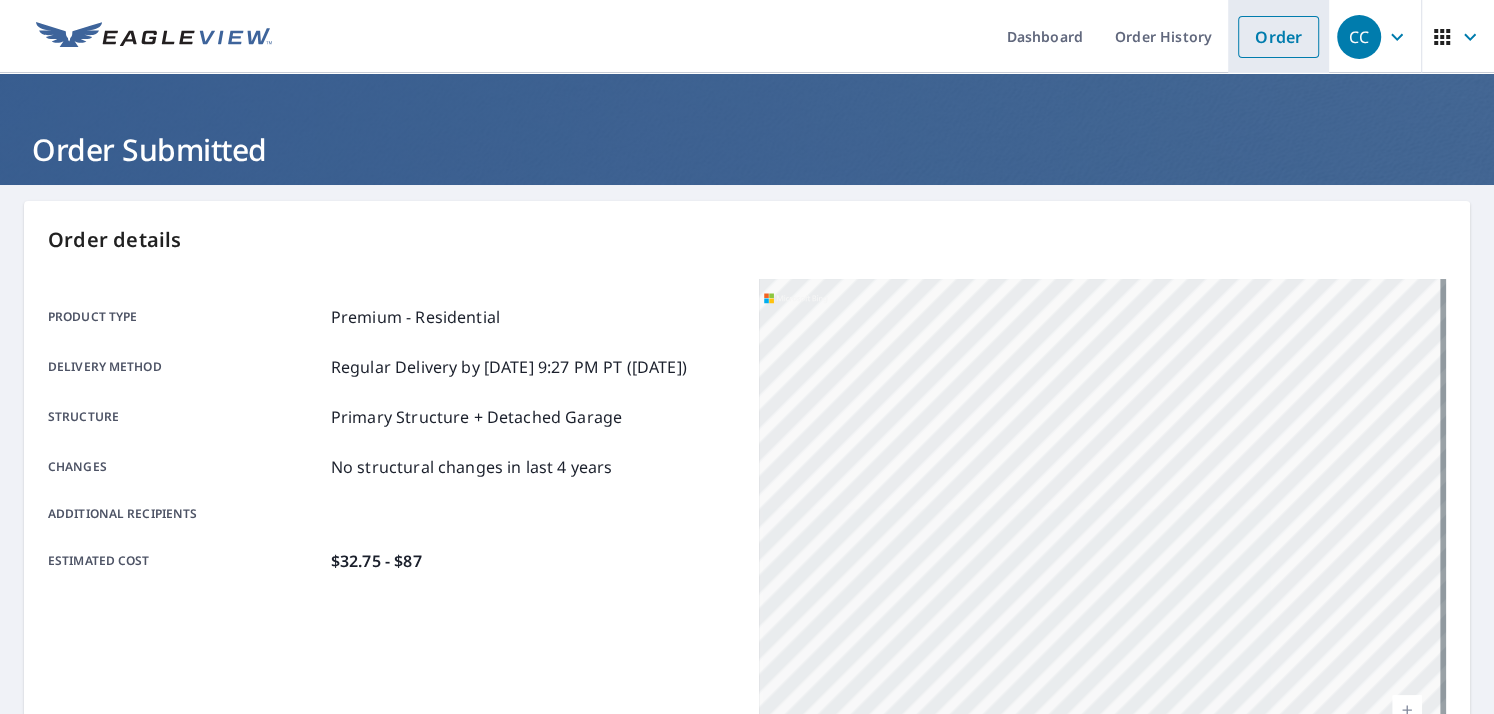 click on "Order" at bounding box center [1278, 37] 